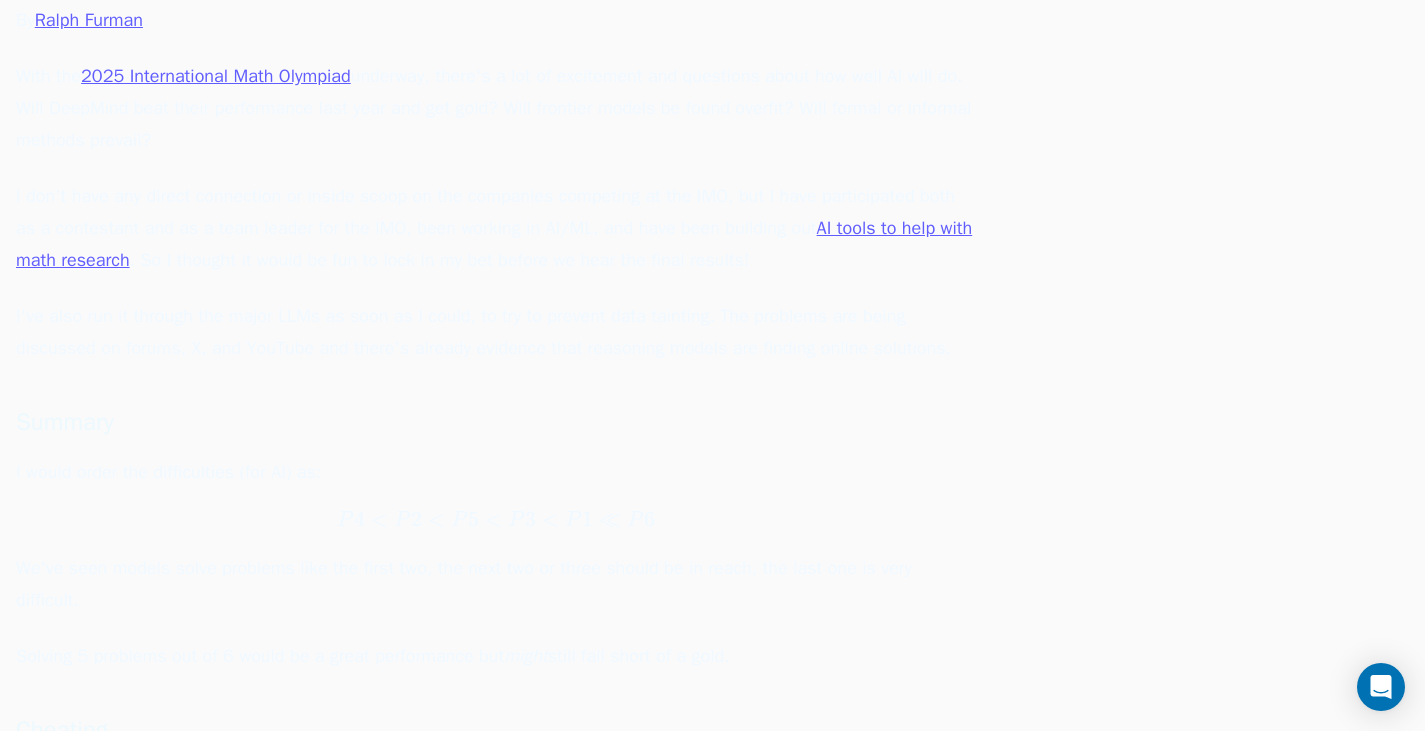 scroll, scrollTop: 0, scrollLeft: 0, axis: both 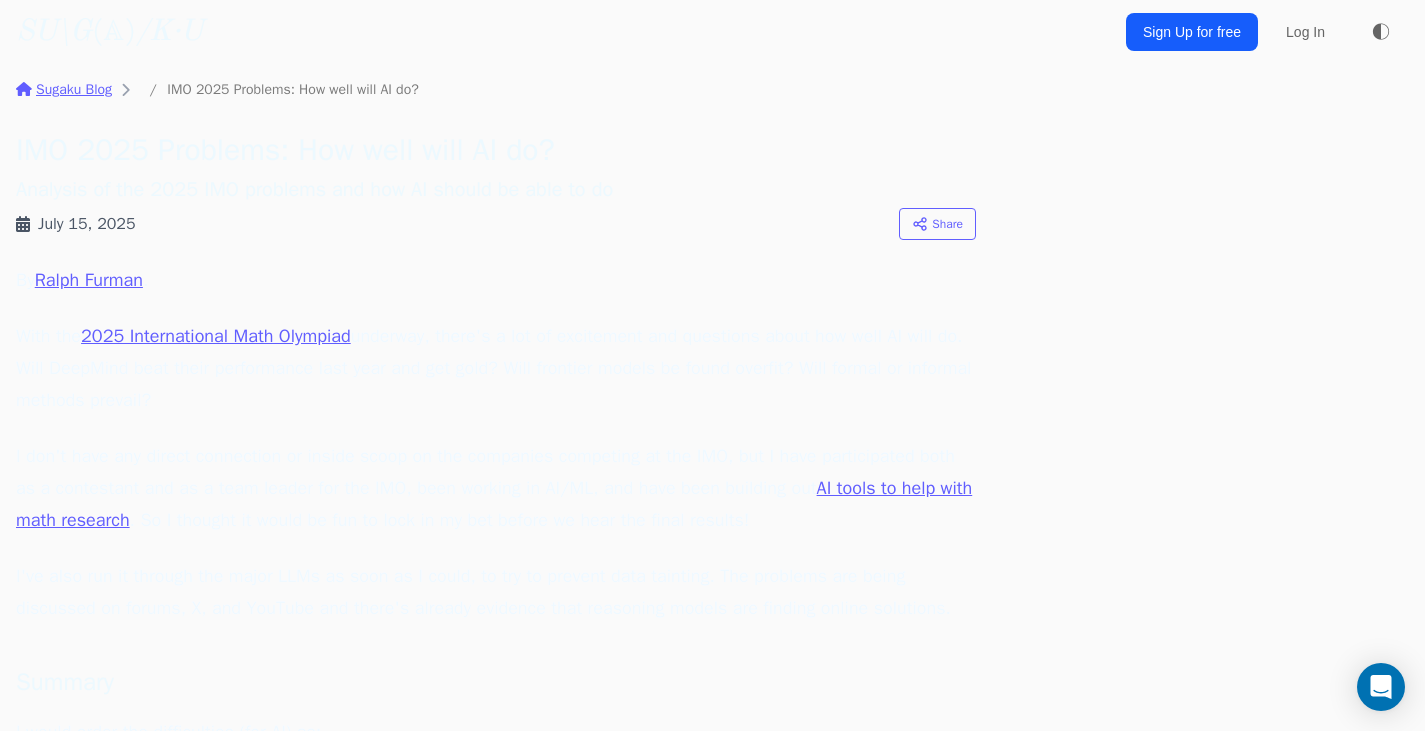 click on "Sugaku Blog" at bounding box center [64, 90] 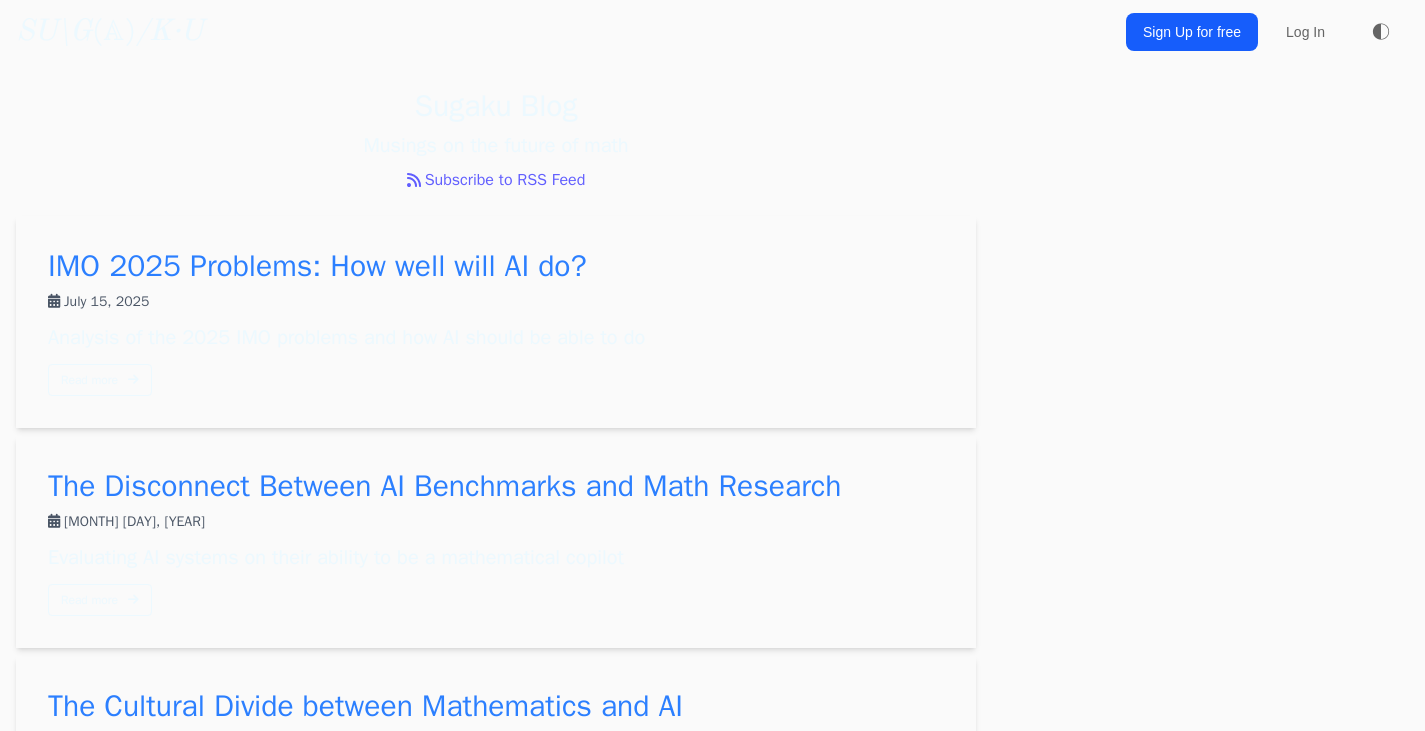 scroll, scrollTop: 0, scrollLeft: 0, axis: both 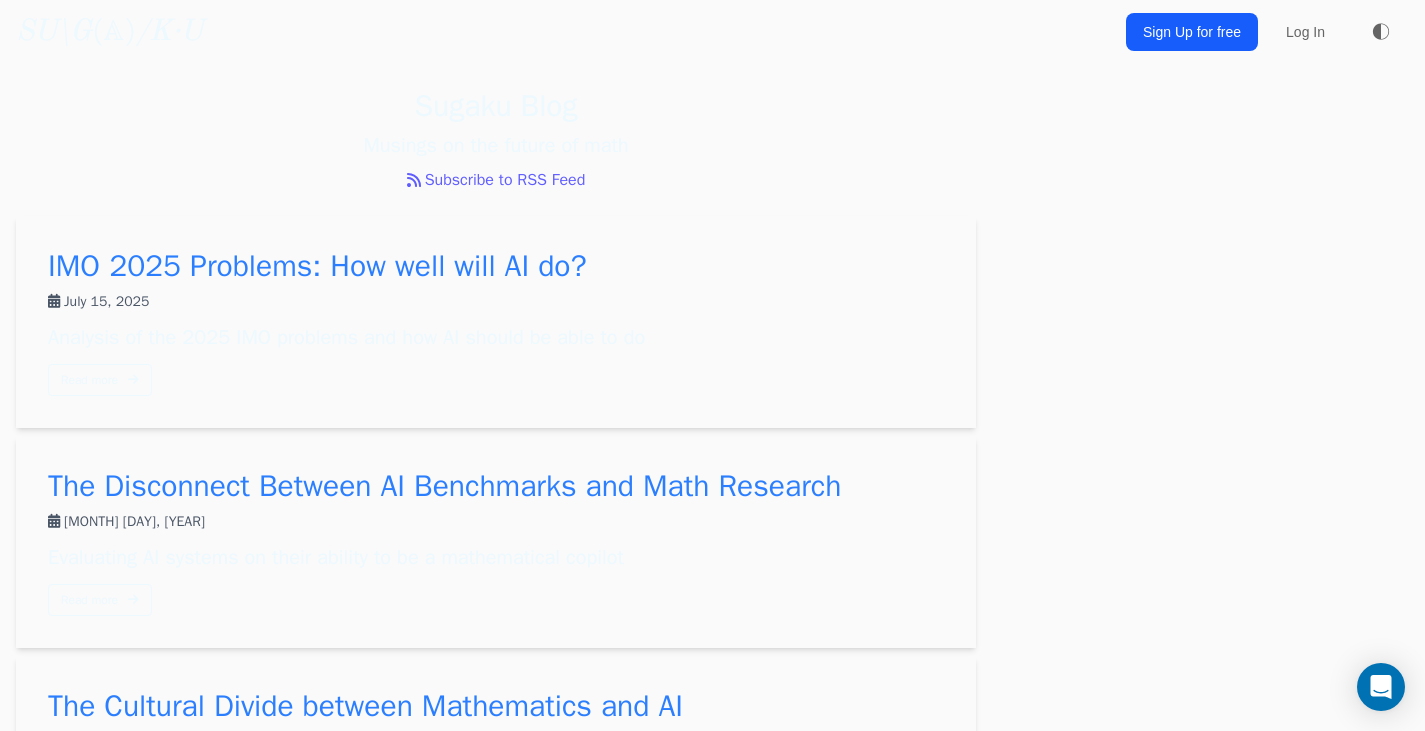 click on "IMO 2025 Problems: How well will AI do?" at bounding box center (317, 266) 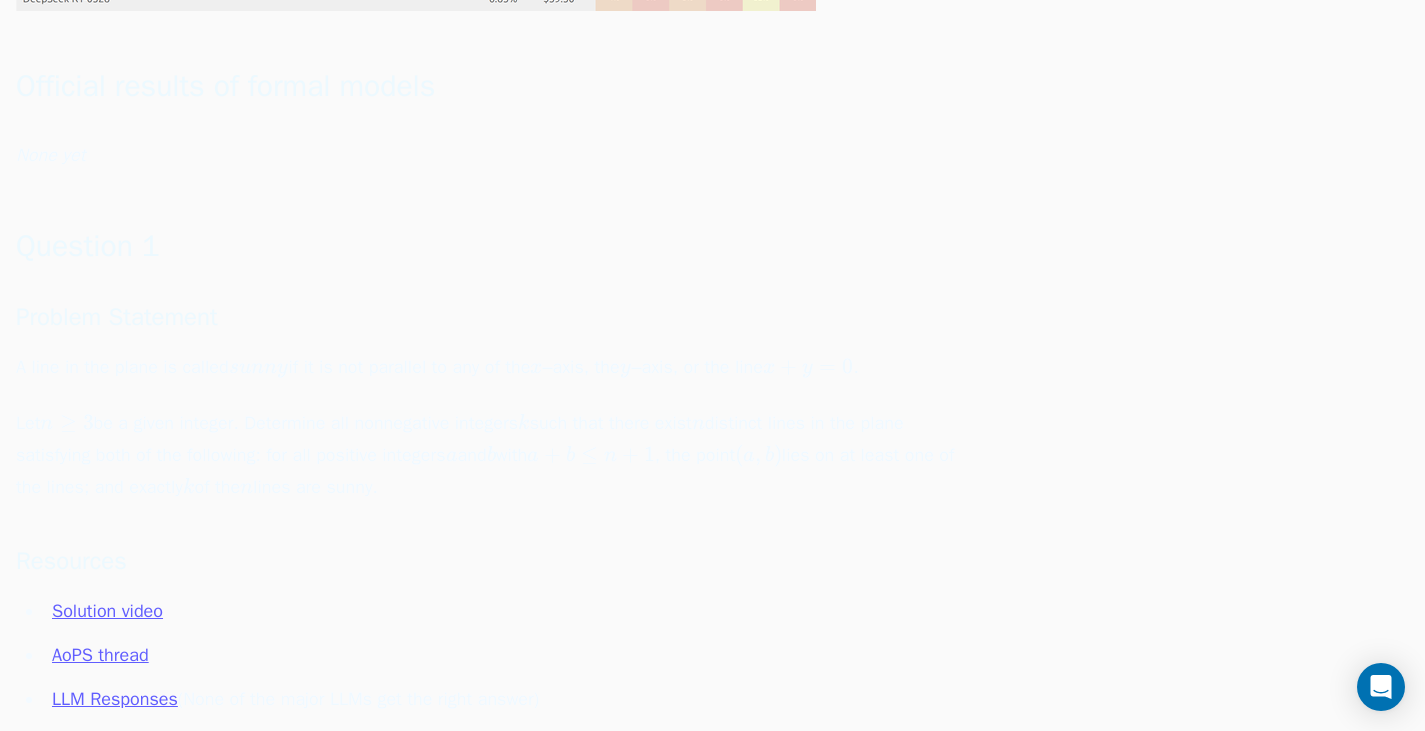 scroll, scrollTop: 2000, scrollLeft: 0, axis: vertical 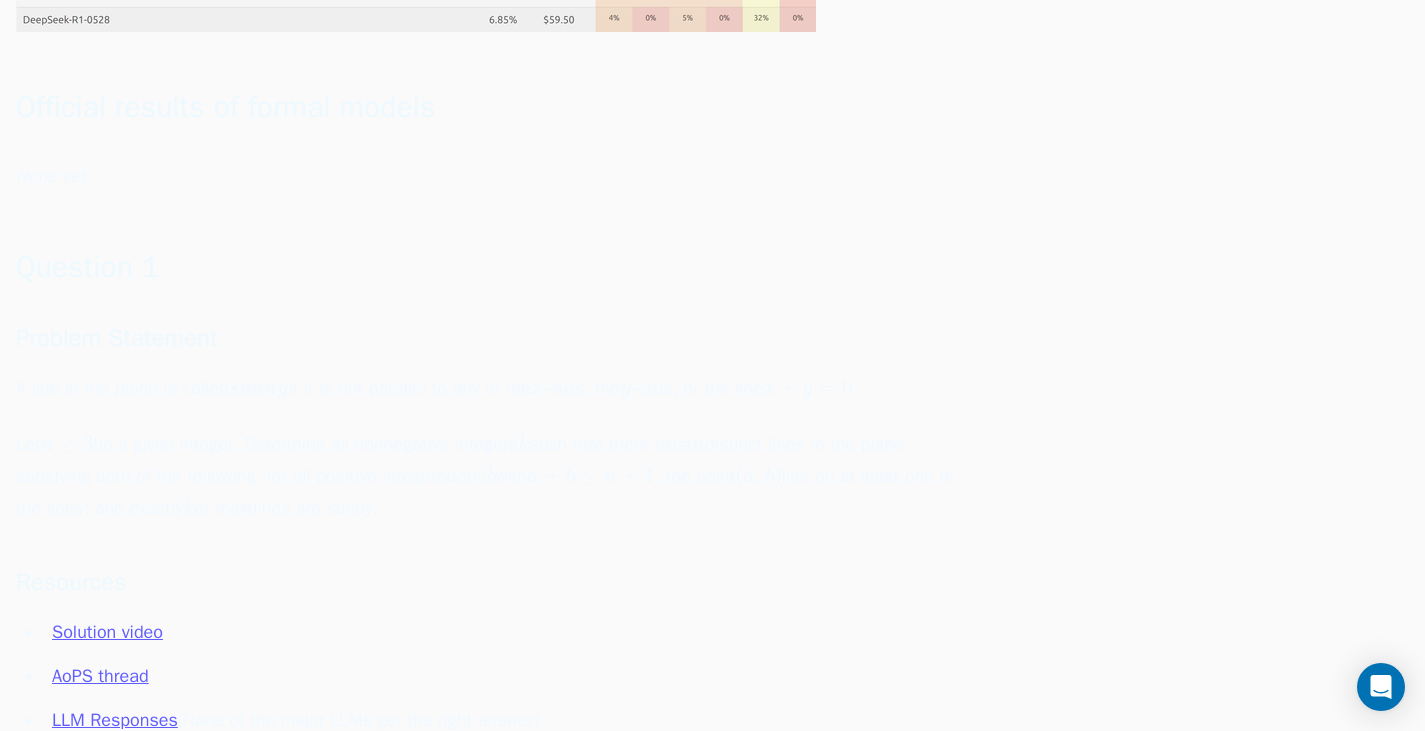 click on "A line in the plane is called  s u n n y sunny s u nn y  if it is not parallel to any of the  x x x –axis, the  y y y –axis, or the line  x + y = 0 x+y=0 x + y = 0 ." at bounding box center (496, 388) 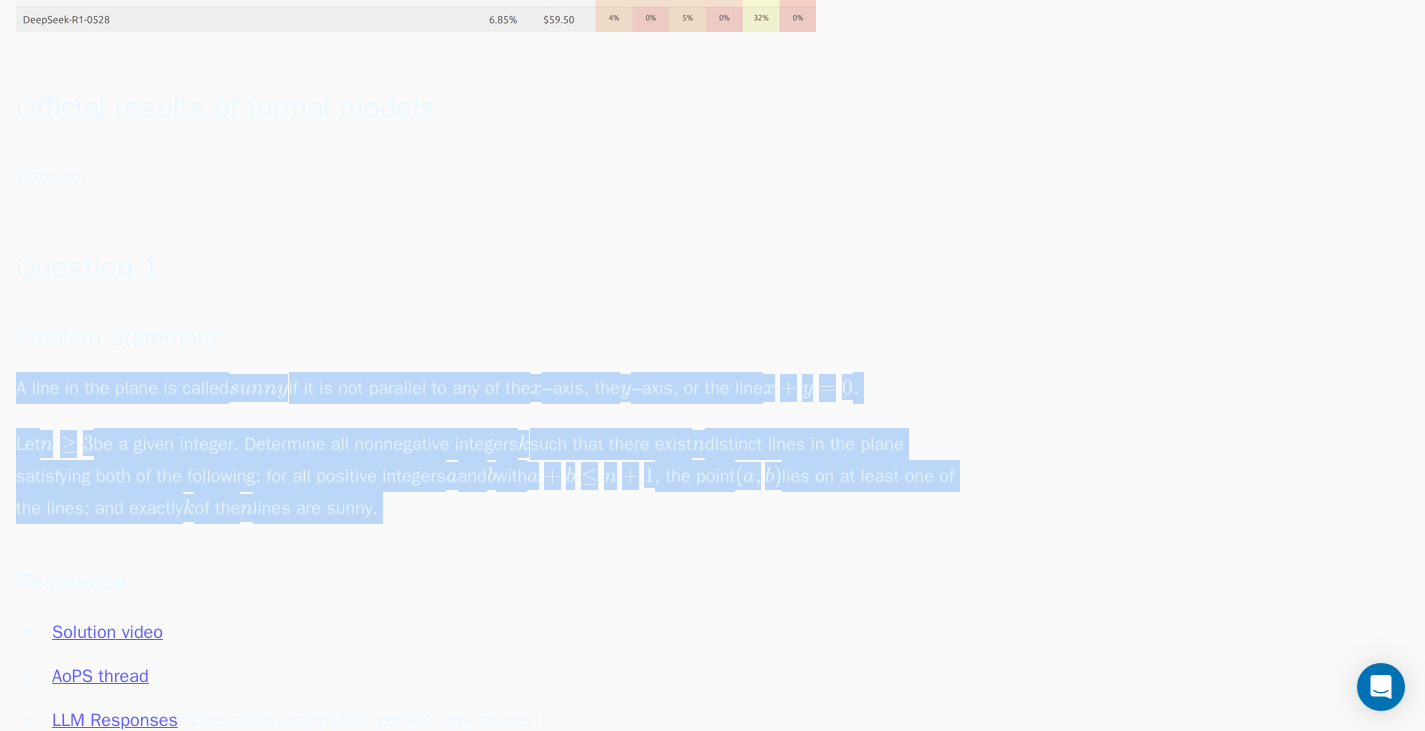 drag, startPoint x: 194, startPoint y: 437, endPoint x: 554, endPoint y: 569, distance: 383.43707 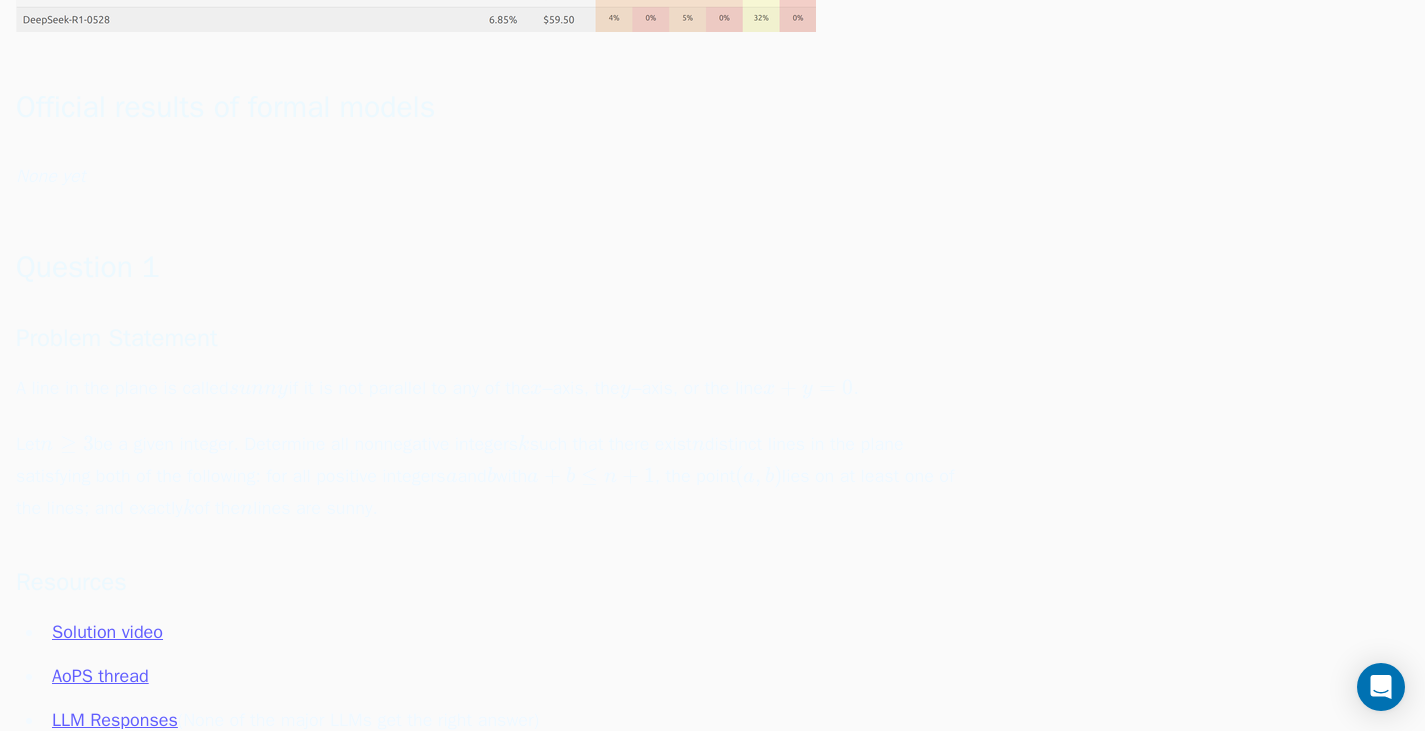 click at bounding box center [11, 5624] 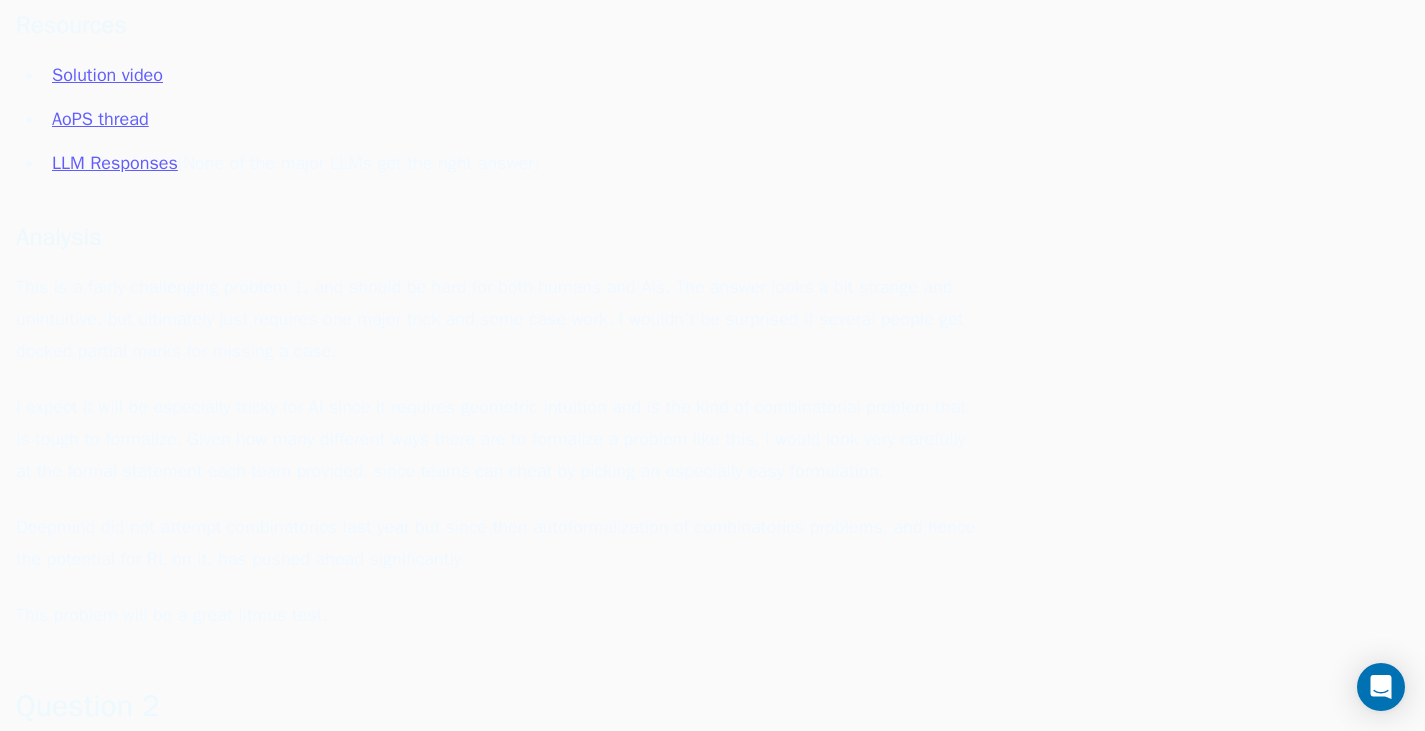 scroll, scrollTop: 2400, scrollLeft: 0, axis: vertical 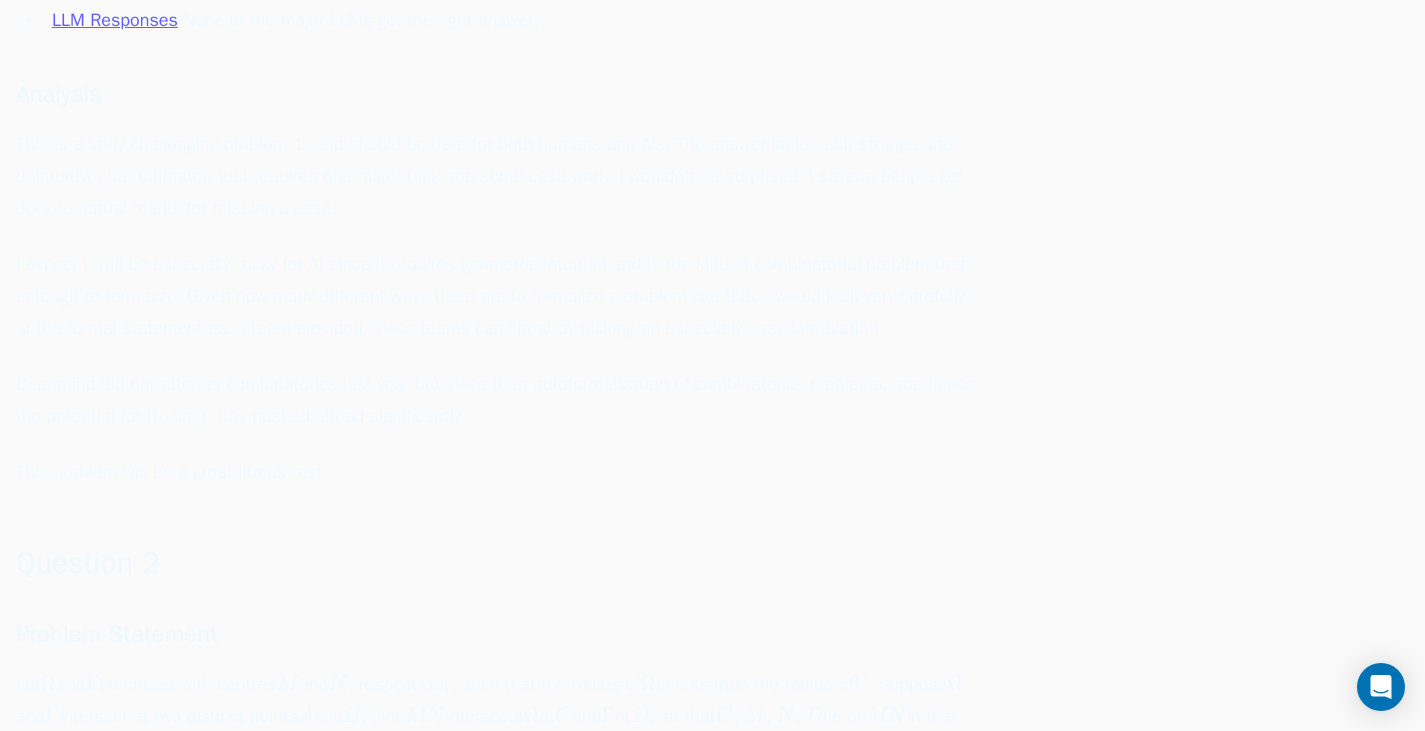 click on "This is a fairly challenging problem 1, and should be hard for both humans and AIs.  The answer looks a bit strange and unintuitive, but ultimately just requires one major trick and some case work.  I wouldn't be surprised if several people get docked partial marks for missing a case." at bounding box center [496, 176] 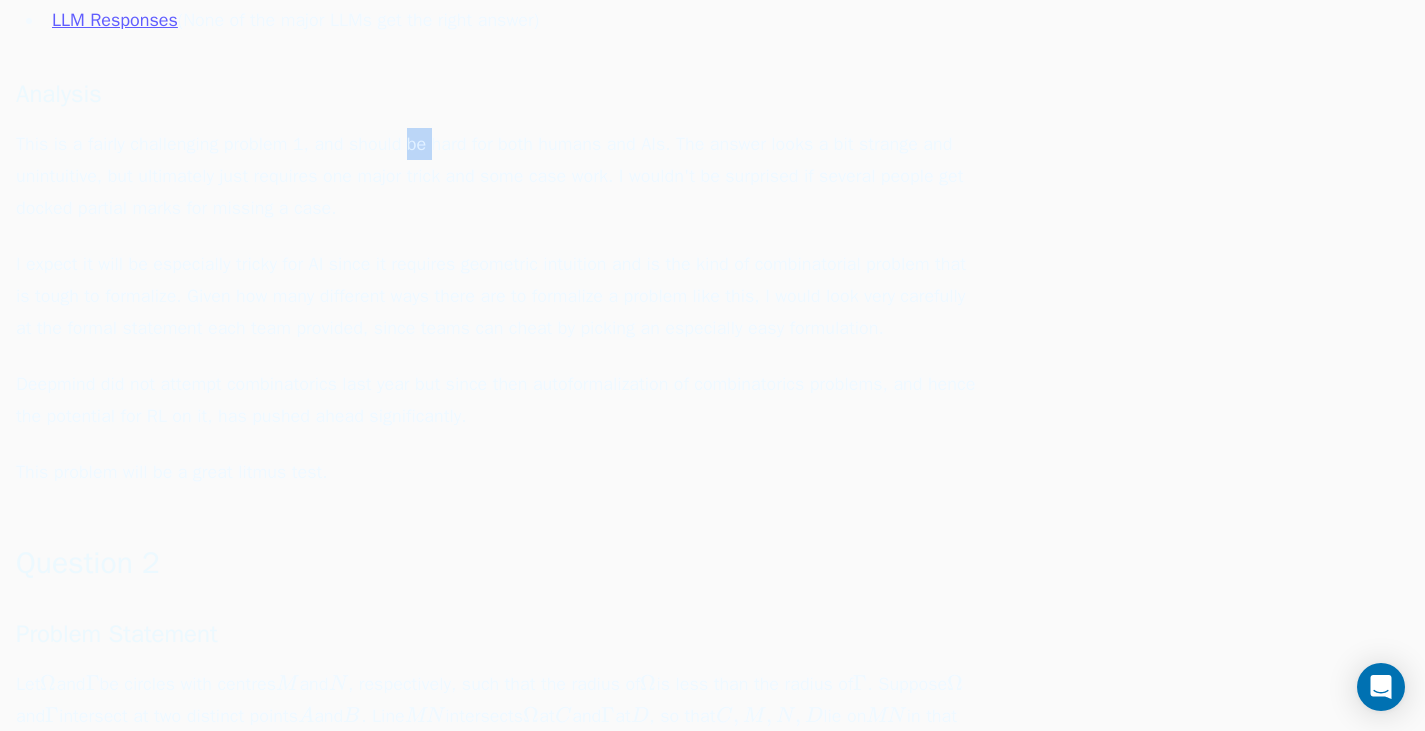 click on "This is a fairly challenging problem 1, and should be hard for both humans and AIs.  The answer looks a bit strange and unintuitive, but ultimately just requires one major trick and some case work.  I wouldn't be surprised if several people get docked partial marks for missing a case." at bounding box center (496, 176) 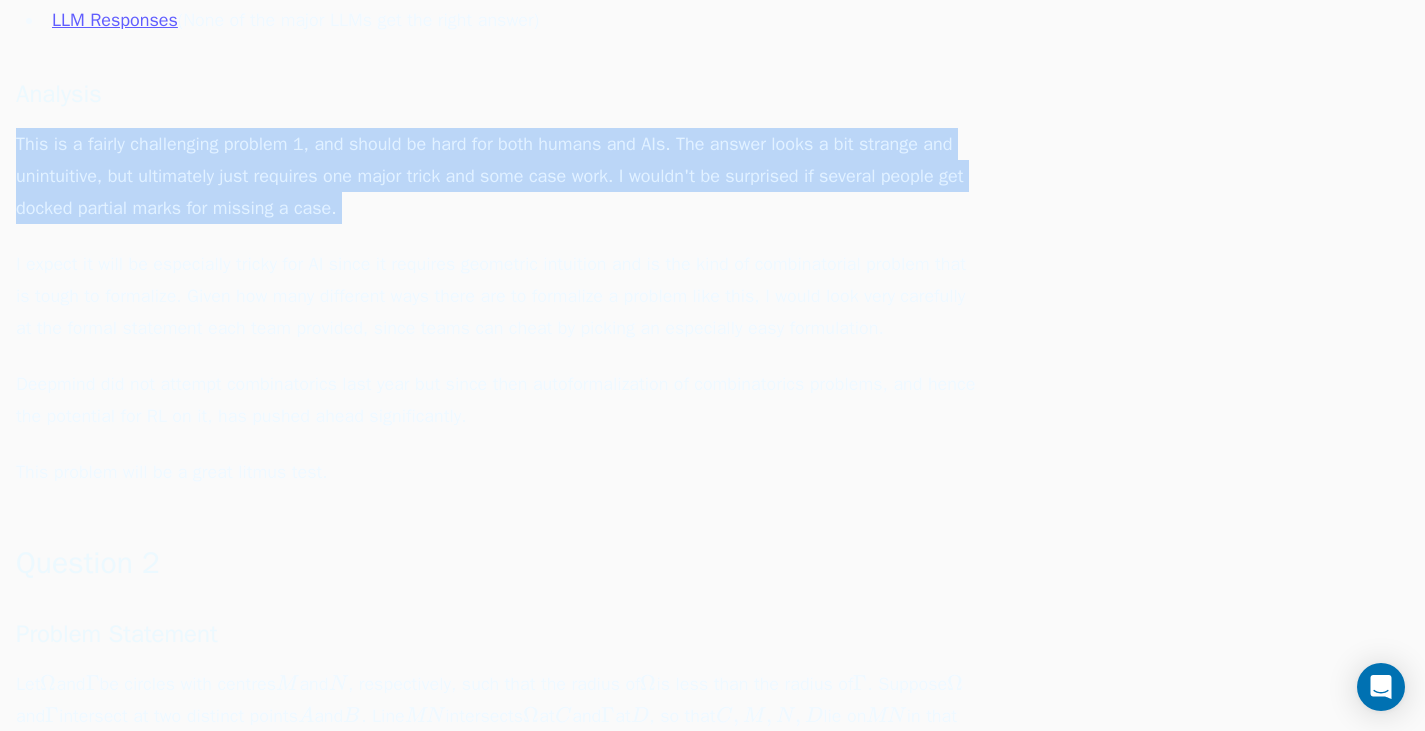 click on "This is a fairly challenging problem 1, and should be hard for both humans and AIs.  The answer looks a bit strange and unintuitive, but ultimately just requires one major trick and some case work.  I wouldn't be surprised if several people get docked partial marks for missing a case." at bounding box center (496, 176) 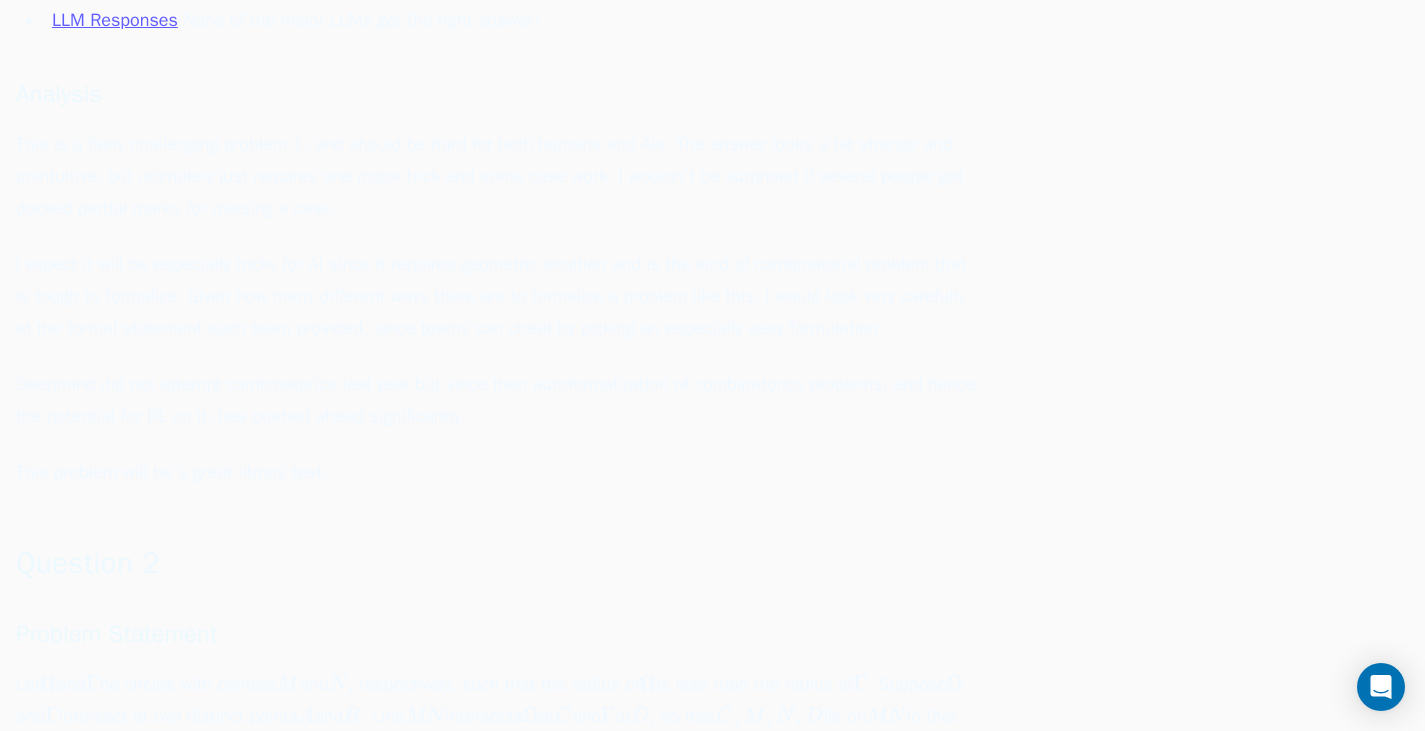 click on "I expect it will be especially tricky for AI since it requires geometric intuition and is the kind of combinatorial problem that is tough to formalize.  Given how many different ways there are to formalize a problem like this, I would look very carefully at the formal statement each team provided, since teams can cheat by picking an especially easy formulation." at bounding box center [496, 296] 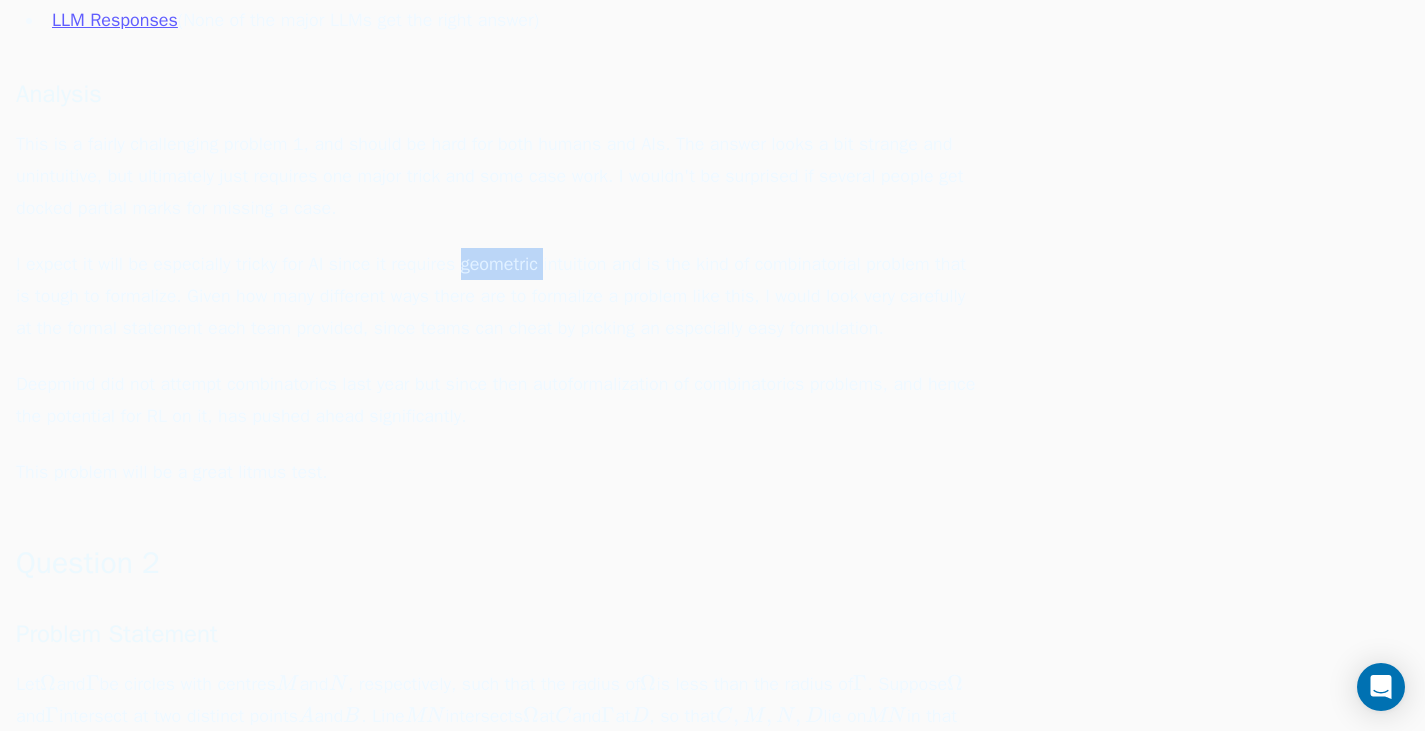 click on "I expect it will be especially tricky for AI since it requires geometric intuition and is the kind of combinatorial problem that is tough to formalize.  Given how many different ways there are to formalize a problem like this, I would look very carefully at the formal statement each team provided, since teams can cheat by picking an especially easy formulation." at bounding box center (496, 296) 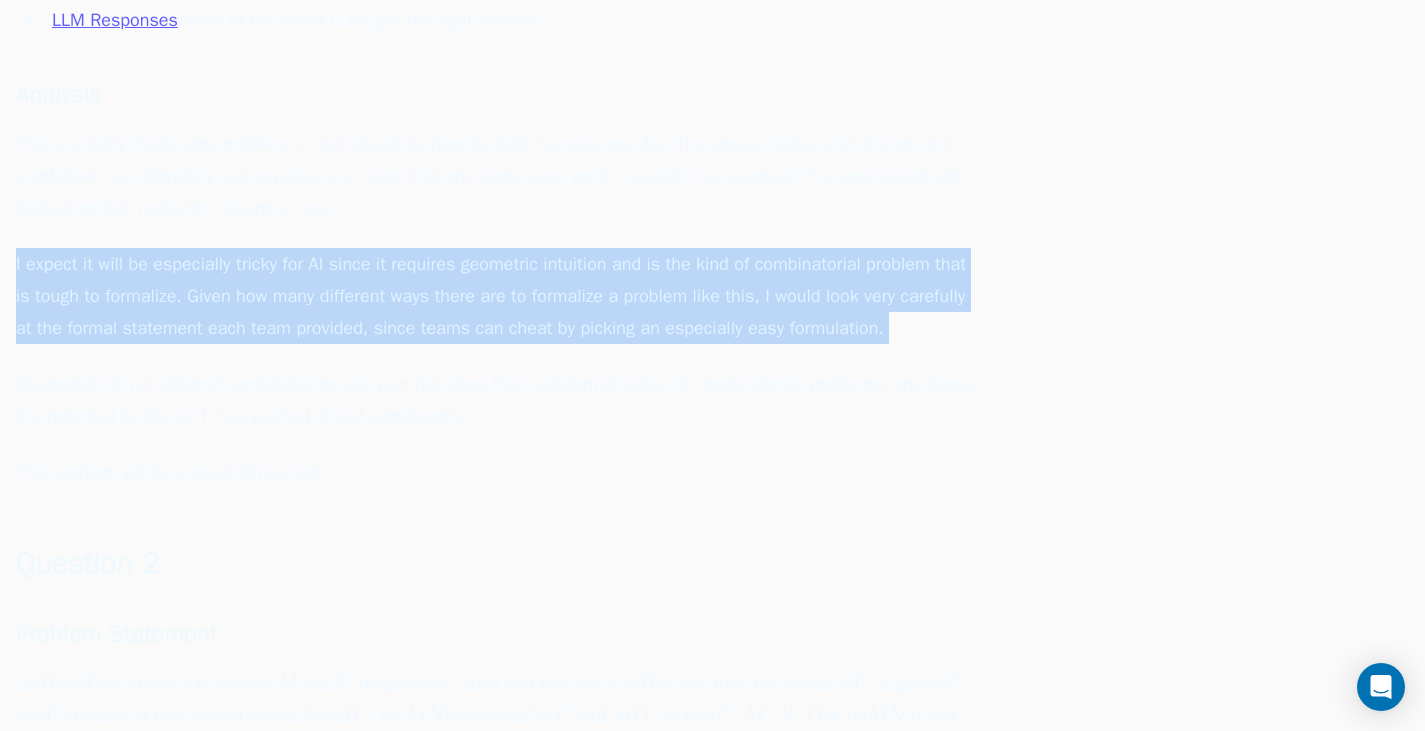 click on "I expect it will be especially tricky for AI since it requires geometric intuition and is the kind of combinatorial problem that is tough to formalize.  Given how many different ways there are to formalize a problem like this, I would look very carefully at the formal statement each team provided, since teams can cheat by picking an especially easy formulation." at bounding box center [496, 296] 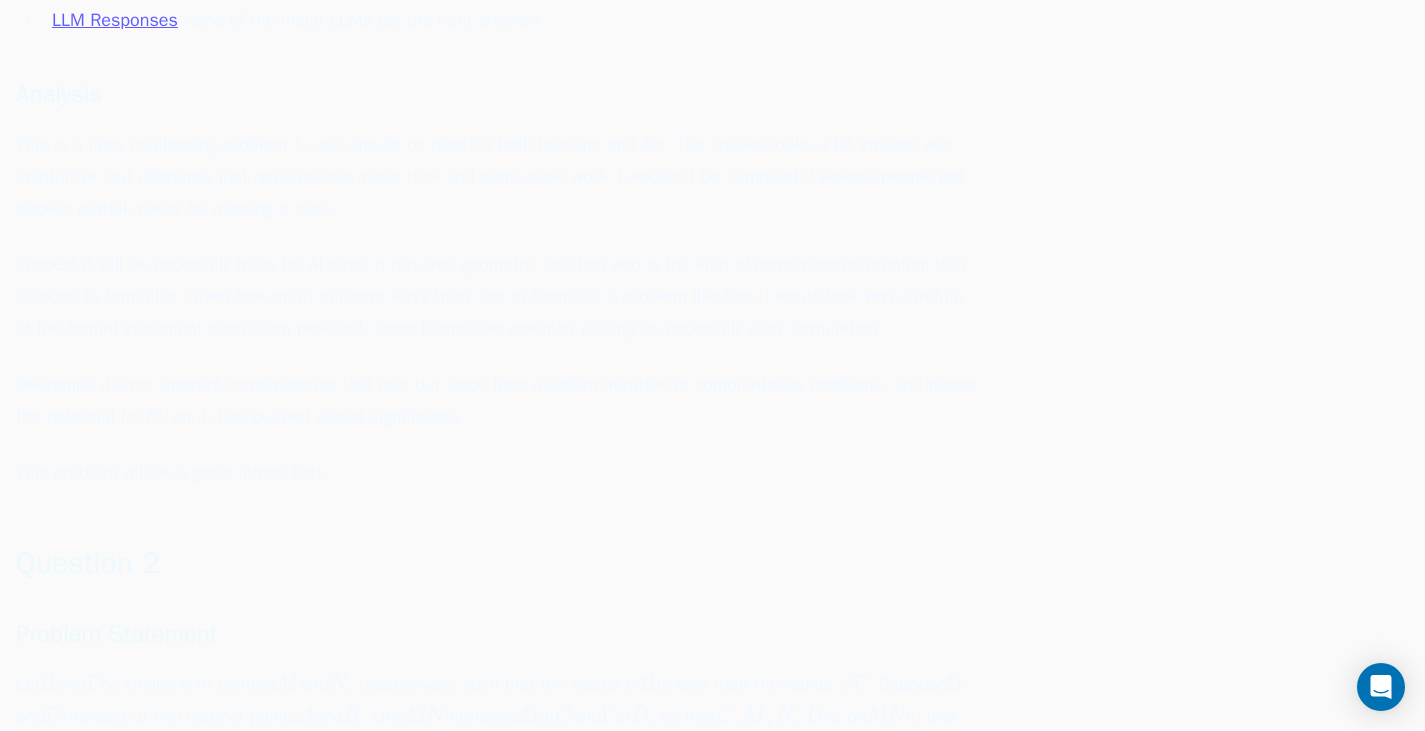 click at bounding box center [11, 4924] 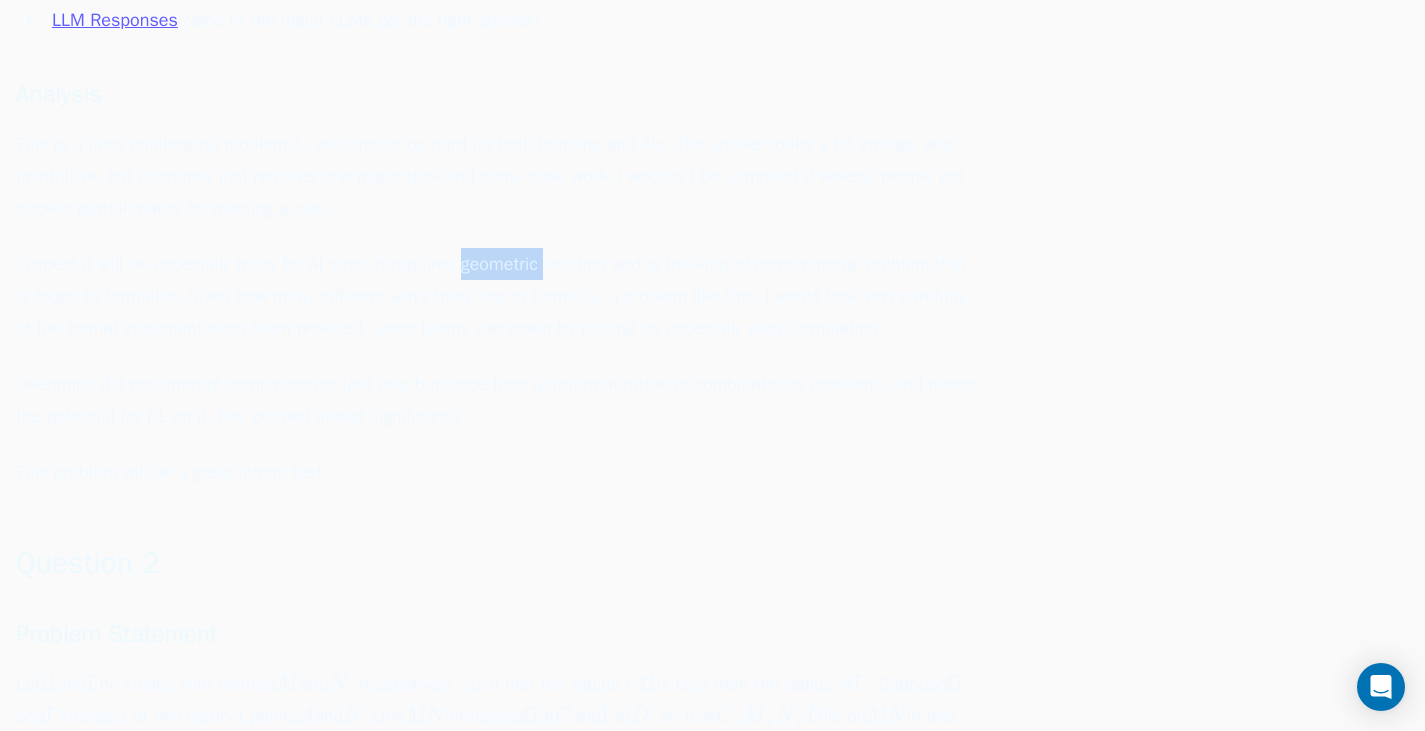 click on "I expect it will be especially tricky for AI since it requires geometric intuition and is the kind of combinatorial problem that is tough to formalize.  Given how many different ways there are to formalize a problem like this, I would look very carefully at the formal statement each team provided, since teams can cheat by picking an especially easy formulation." at bounding box center (496, 296) 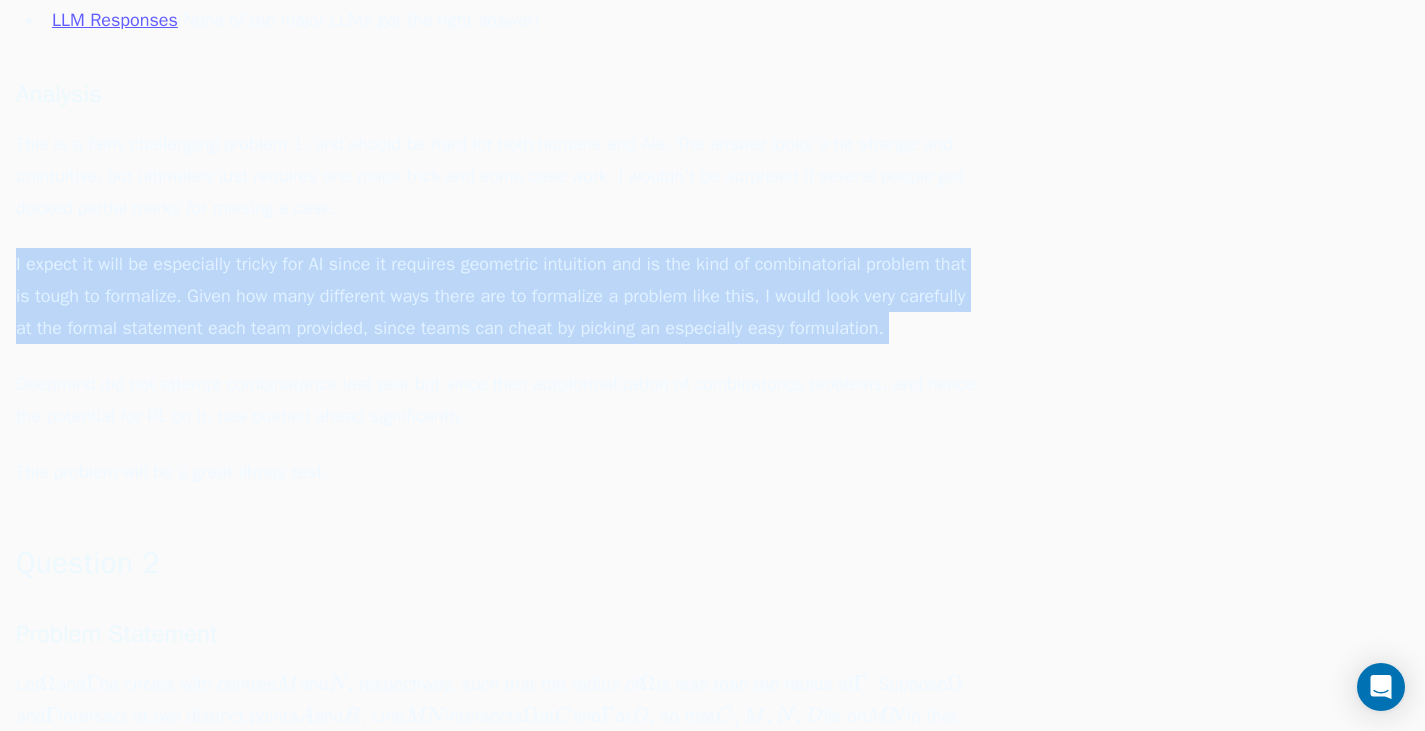 click on "I expect it will be especially tricky for AI since it requires geometric intuition and is the kind of combinatorial problem that is tough to formalize.  Given how many different ways there are to formalize a problem like this, I would look very carefully at the formal statement each team provided, since teams can cheat by picking an especially easy formulation." at bounding box center (496, 296) 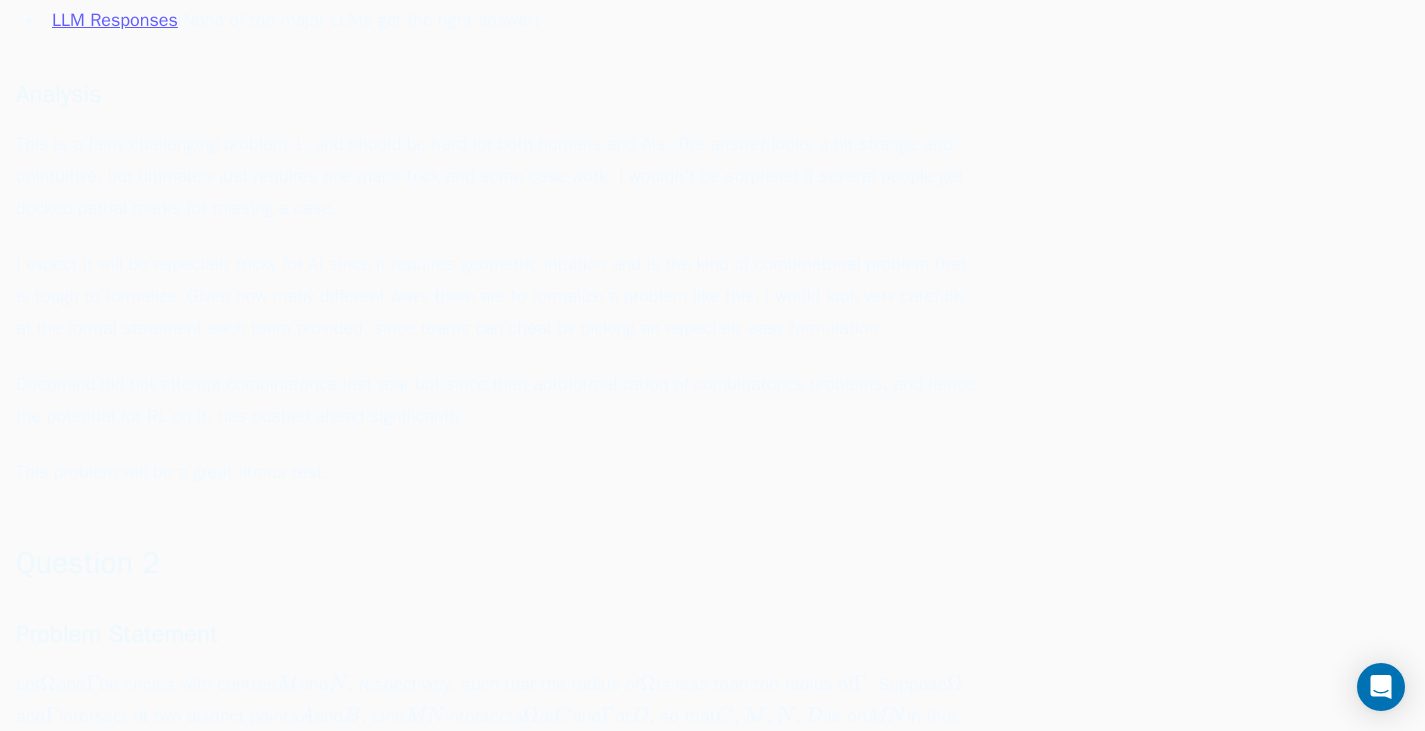 click at bounding box center [11, 4924] 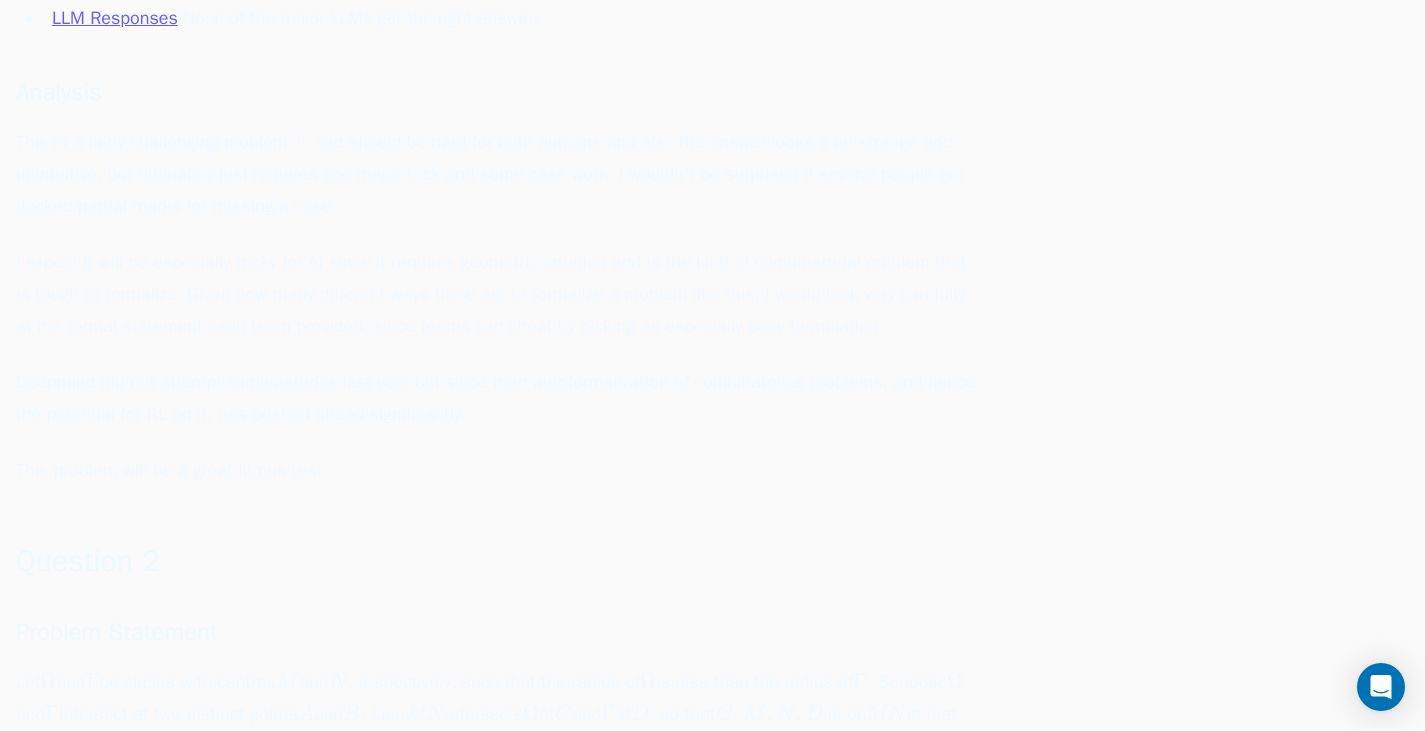 scroll, scrollTop: 2300, scrollLeft: 0, axis: vertical 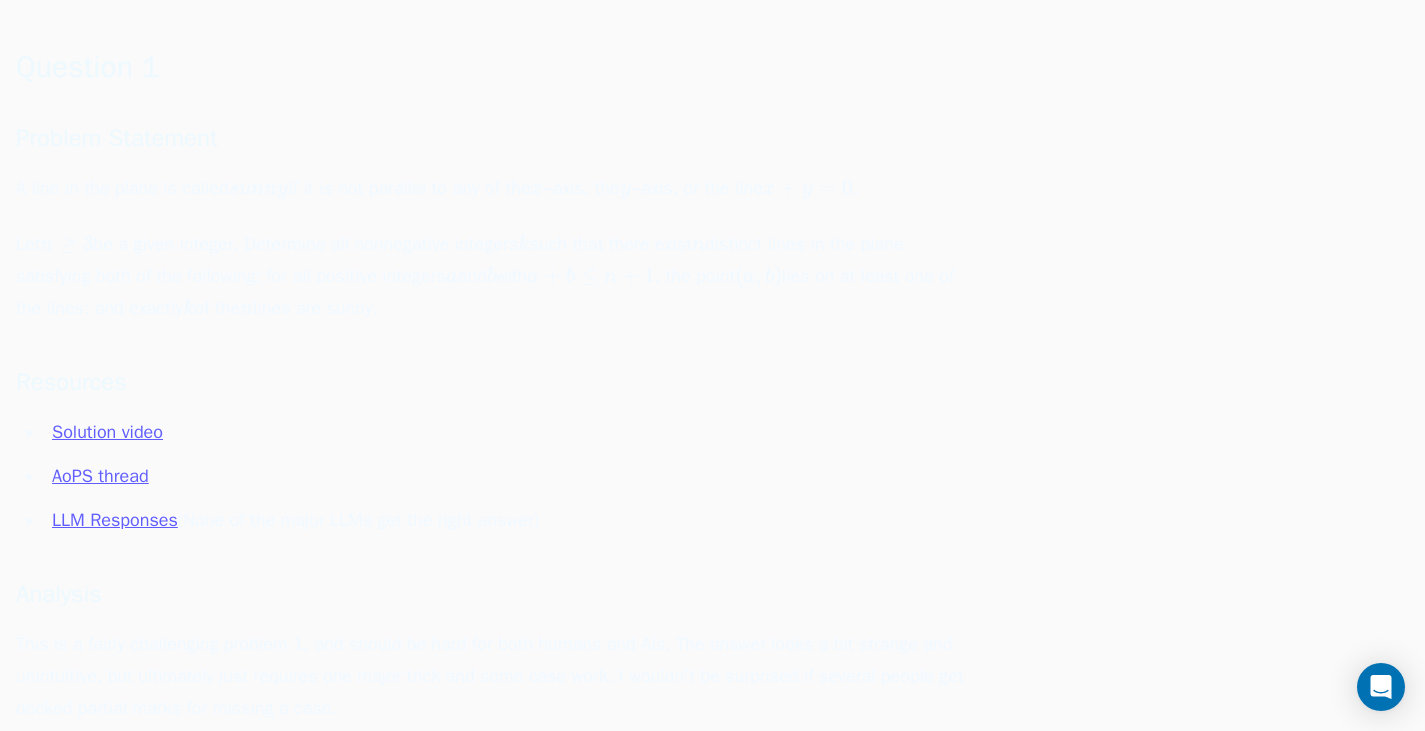 click on "A line in the plane is called  s u n n y sunny s u nn y  if it is not parallel to any of the  x x x –axis, the  y y y –axis, or the line  x + y = 0 x+y=0 x + y = 0 ." at bounding box center [496, 188] 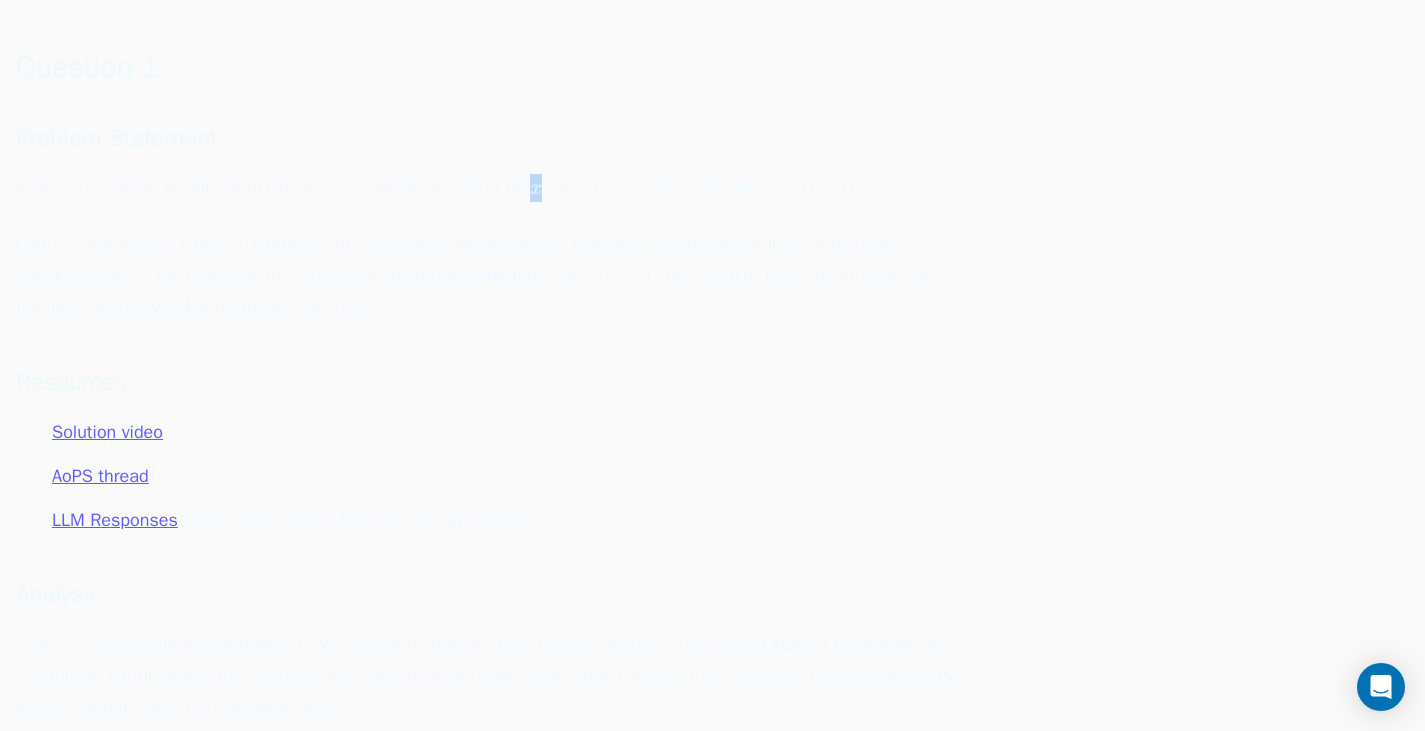 click on "A line in the plane is called  s u n n y sunny s u nn y  if it is not parallel to any of the  x x x –axis, the  y y y –axis, or the line  x + y = 0 x+y=0 x + y = 0 ." at bounding box center (496, 188) 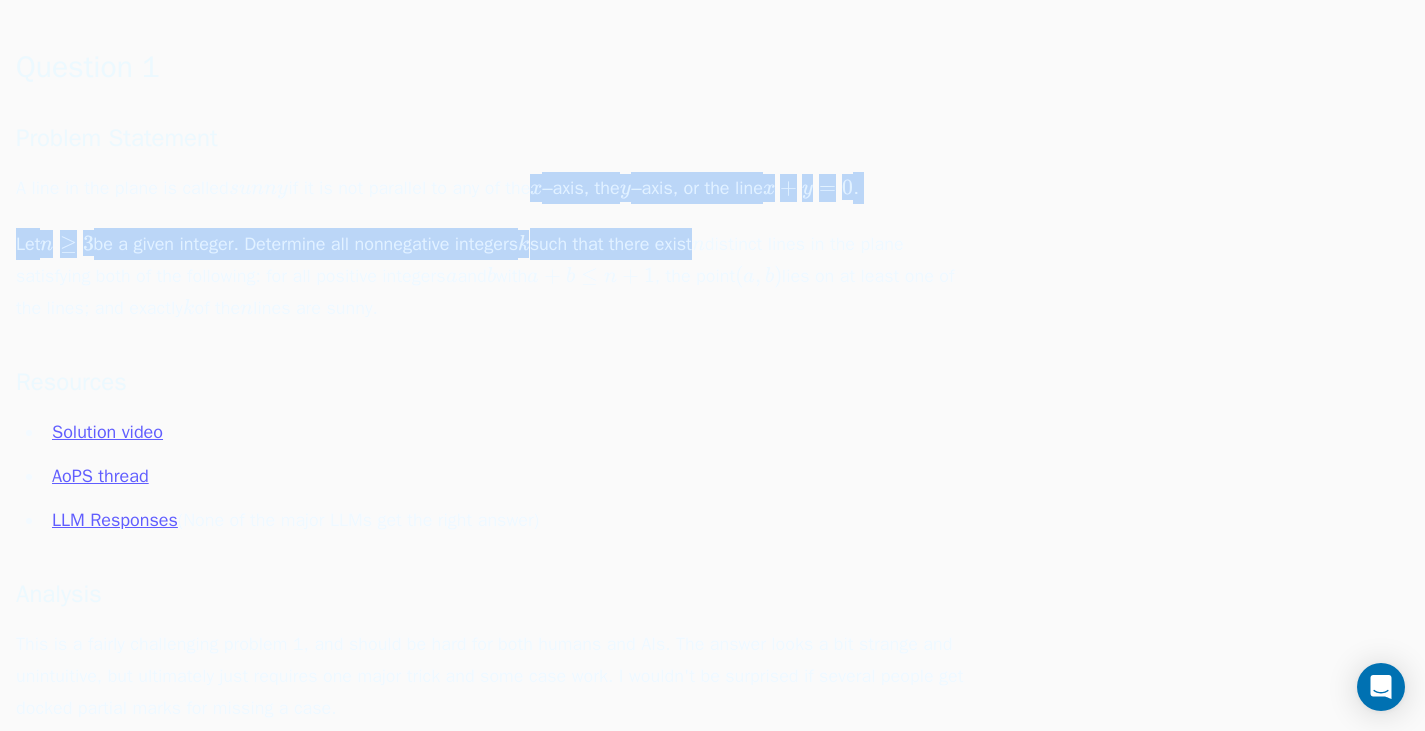 drag, startPoint x: 599, startPoint y: 246, endPoint x: 589, endPoint y: 342, distance: 96.519424 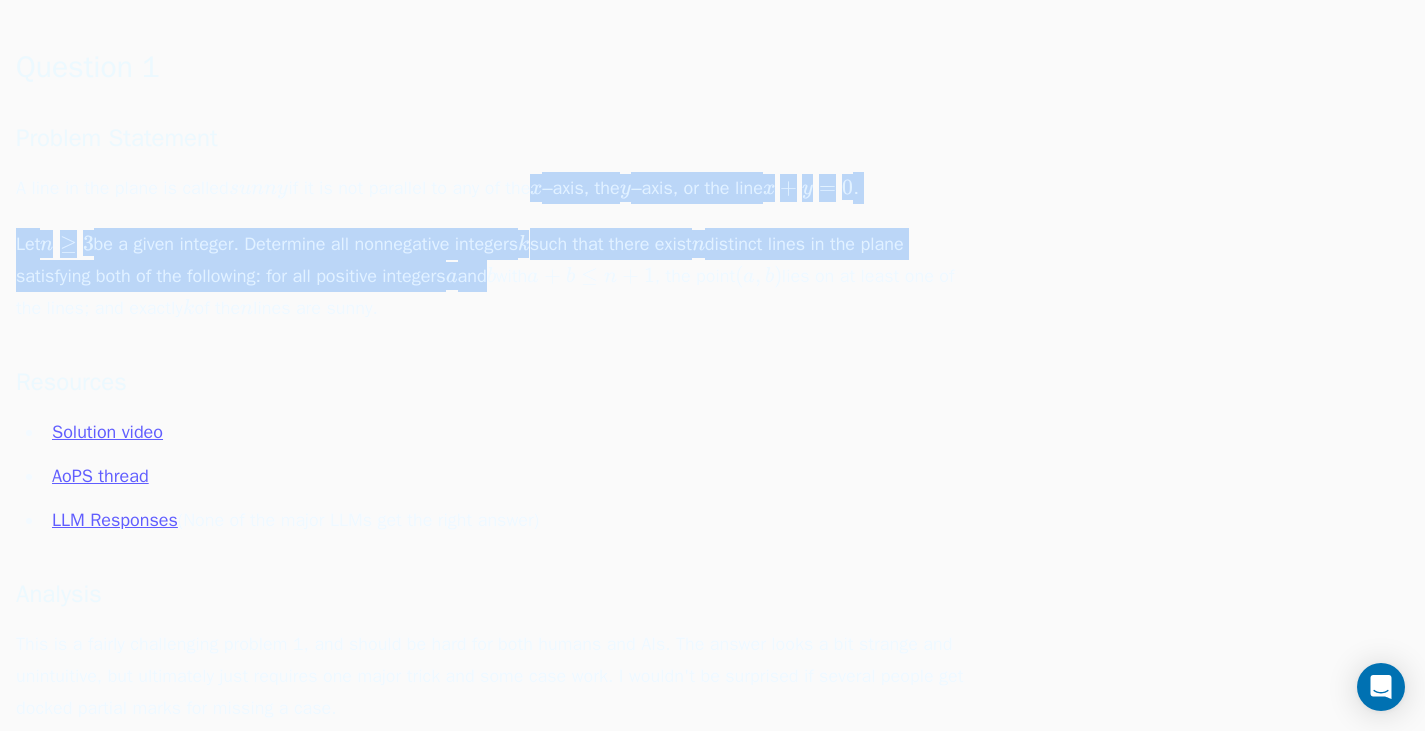 click on "Let  n ≥ 3 n\ge3 n ≥ 3  be a given integer. Determine all nonnegative integers  k k k  such that there exist  n n n  distinct lines in the plane satisfying both of the following:
for all positive integers  a a a  and  b b b  with  a + b ≤ n + 1 a+b\le n+1 a + b ≤ n + 1 , the point  ( a , b ) (a,b) ( a , b )  lies on at least one of the lines; and
exactly  k k k  of the  n n n  lines are sunny." at bounding box center [496, 276] 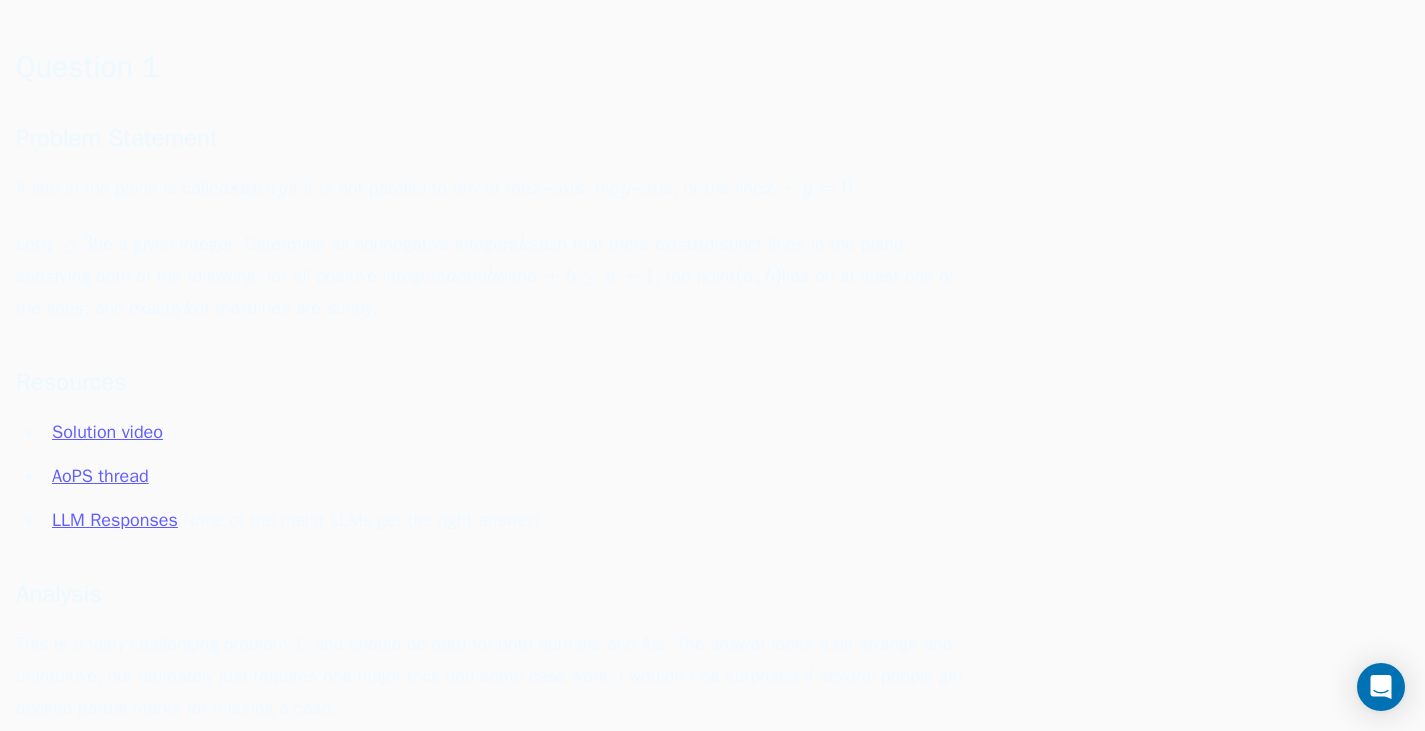 click on "Let  n ≥ 3 n\ge3 n ≥ 3  be a given integer. Determine all nonnegative integers  k k k  such that there exist  n n n  distinct lines in the plane satisfying both of the following:
for all positive integers  a a a  and  b b b  with  a + b ≤ n + 1 a+b\le n+1 a + b ≤ n + 1 , the point  ( a , b ) (a,b) ( a , b )  lies on at least one of the lines; and
exactly  k k k  of the  n n n  lines are sunny." at bounding box center [496, 276] 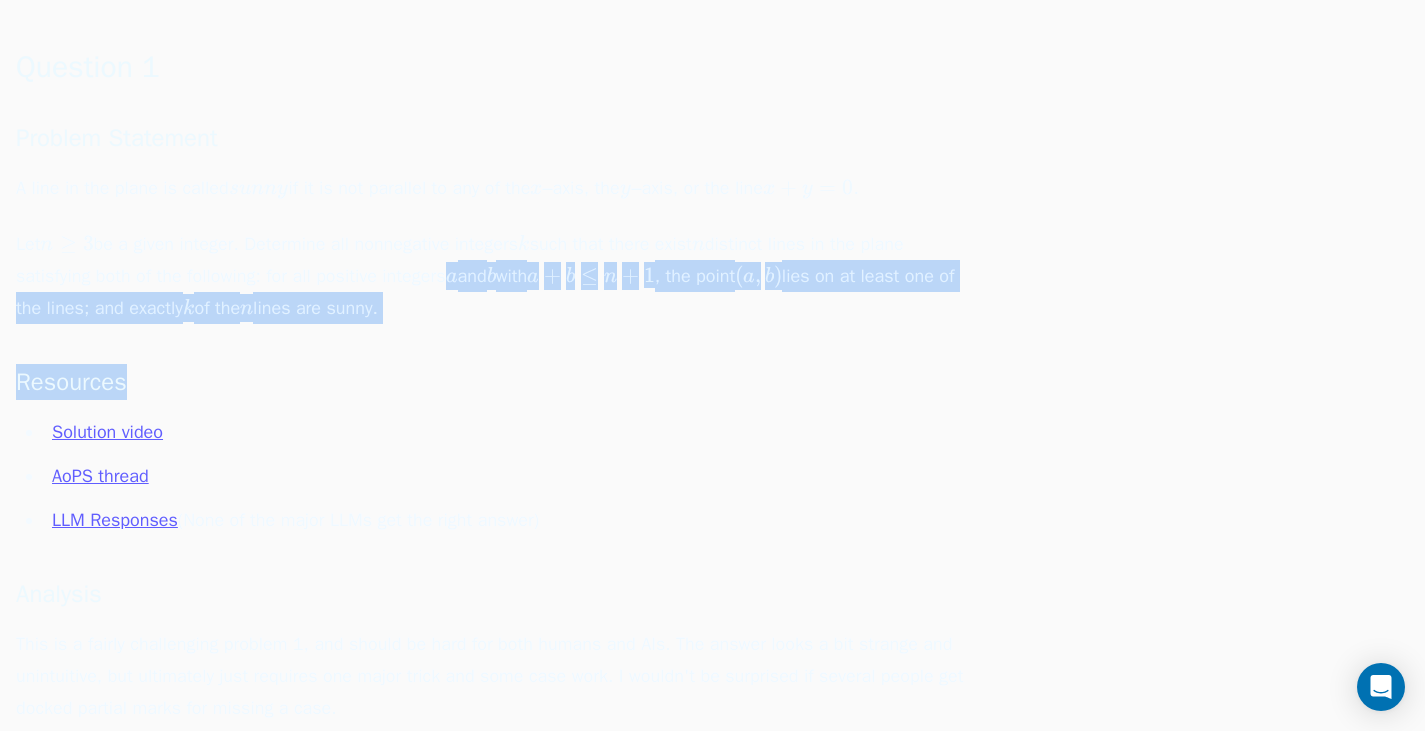 drag, startPoint x: 589, startPoint y: 347, endPoint x: 601, endPoint y: 396, distance: 50.447994 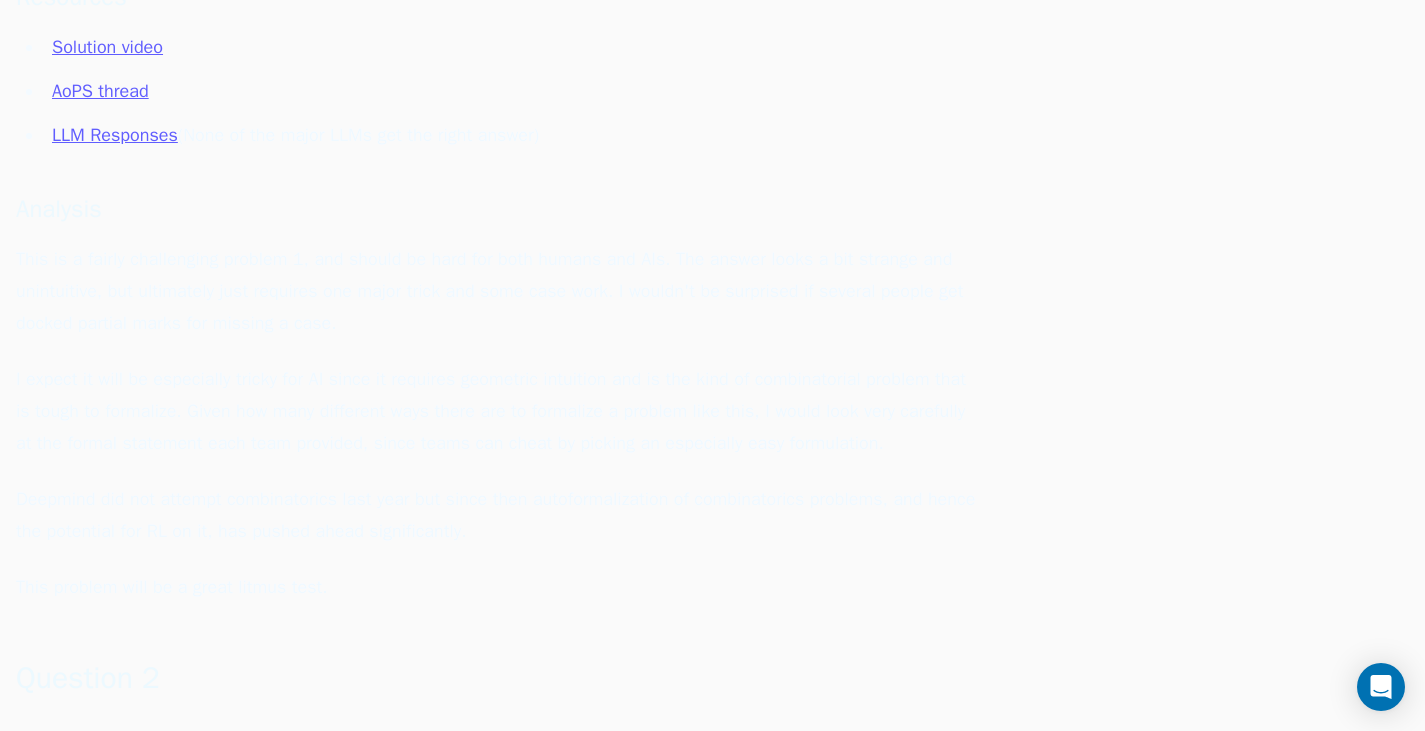 scroll, scrollTop: 2300, scrollLeft: 0, axis: vertical 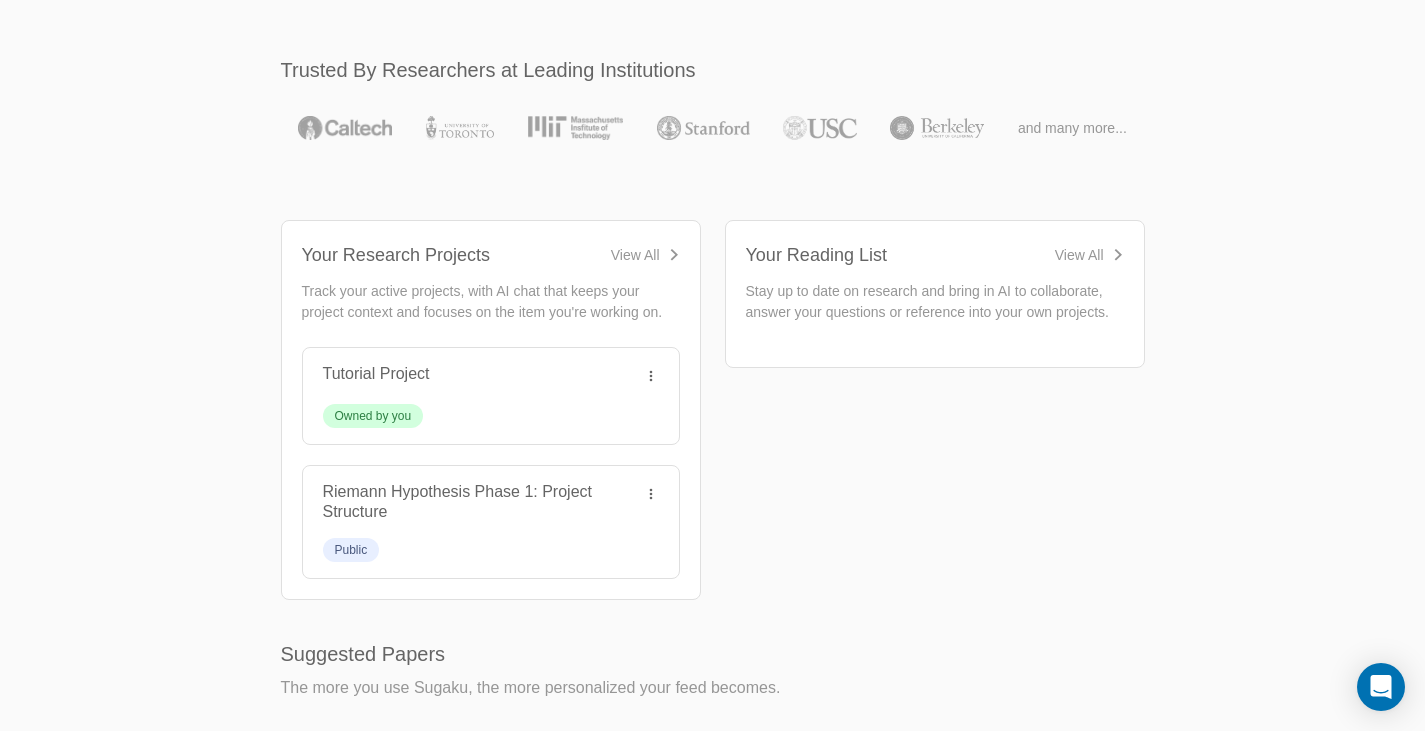 click on "Tutorial Project" at bounding box center [376, 373] 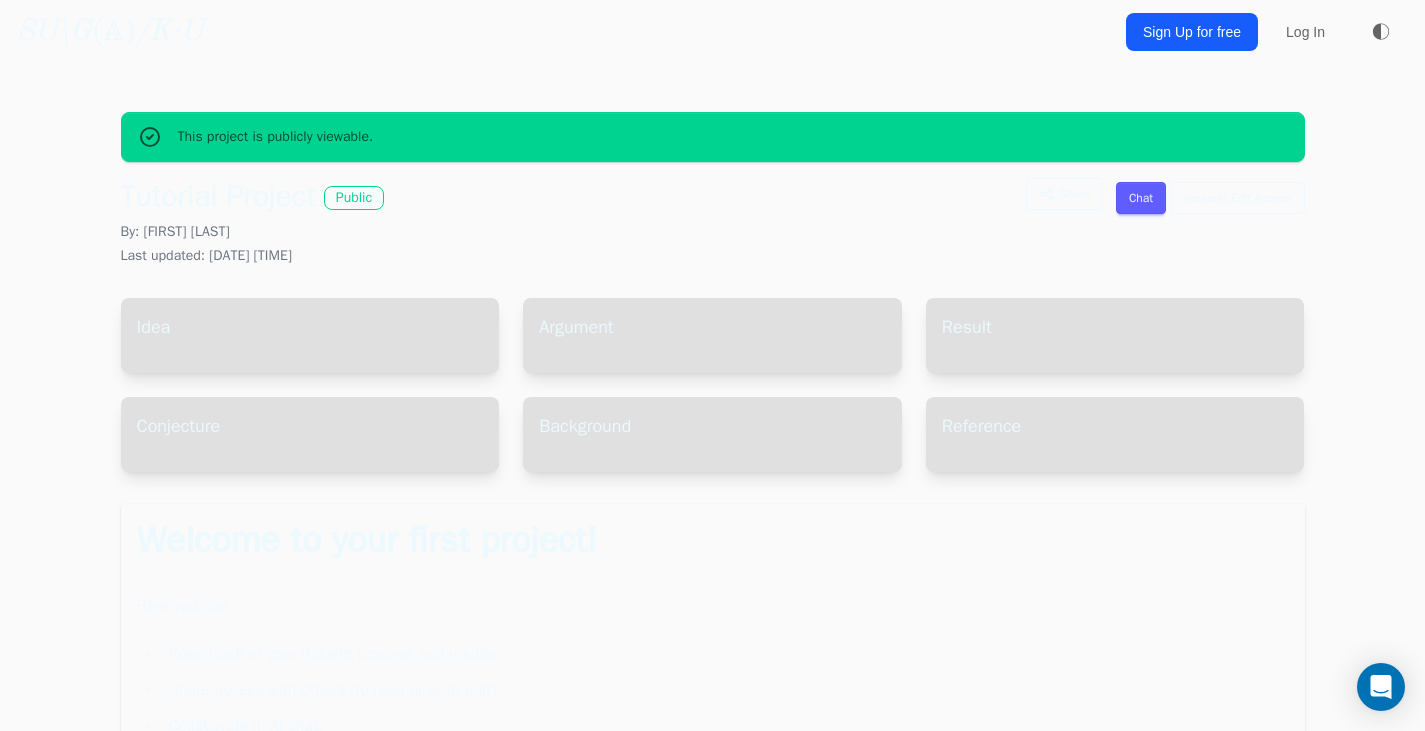 scroll, scrollTop: 0, scrollLeft: 0, axis: both 